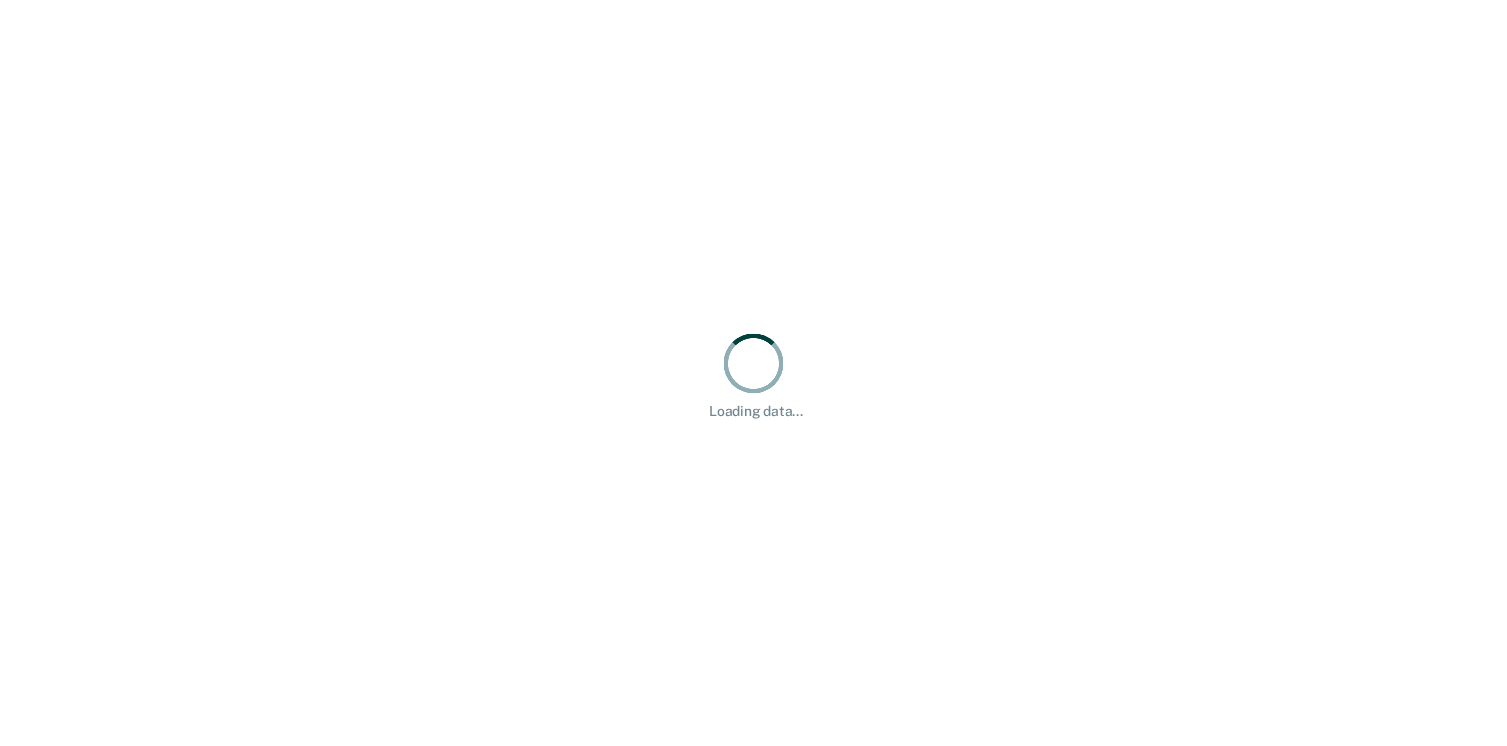 scroll, scrollTop: 0, scrollLeft: 0, axis: both 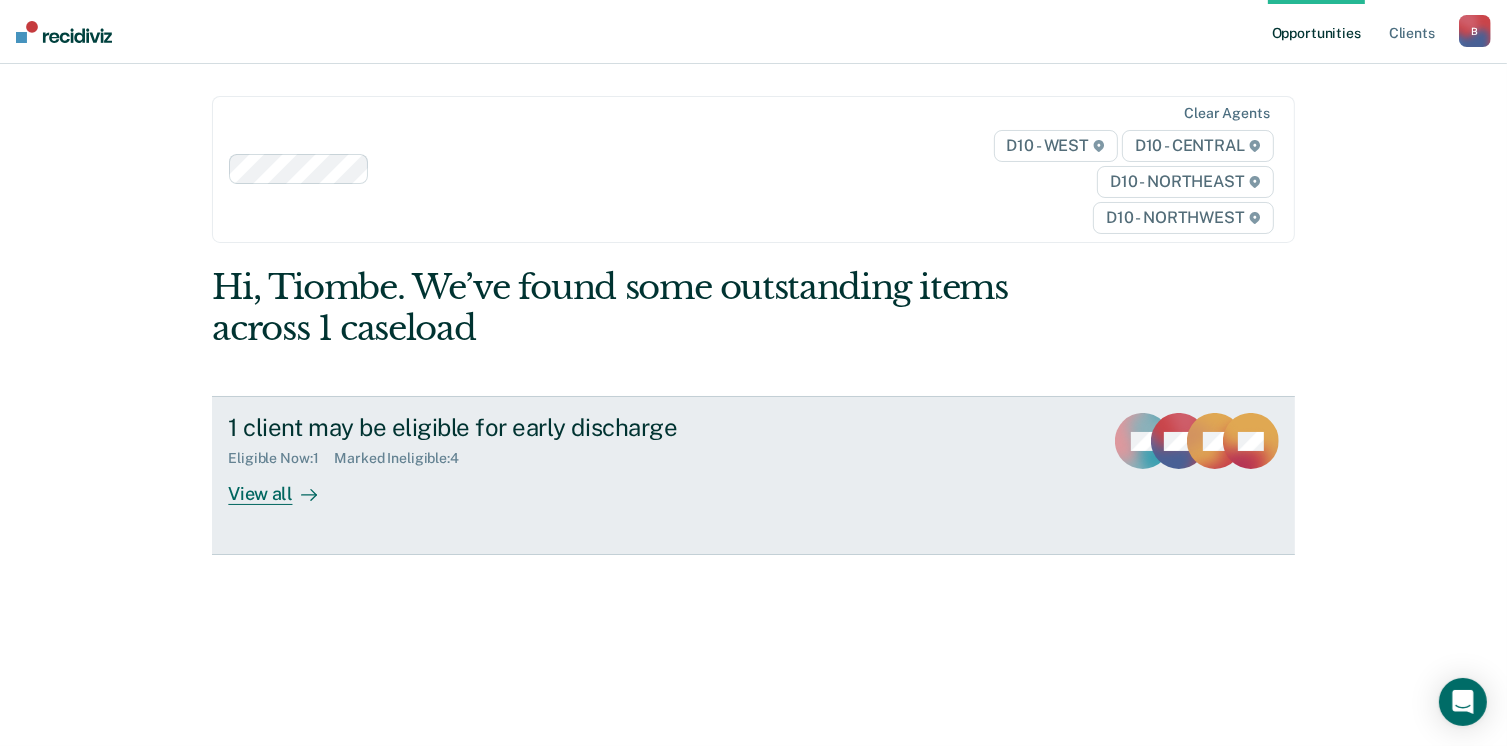 click on "Eligible Now :  1" at bounding box center (281, 458) 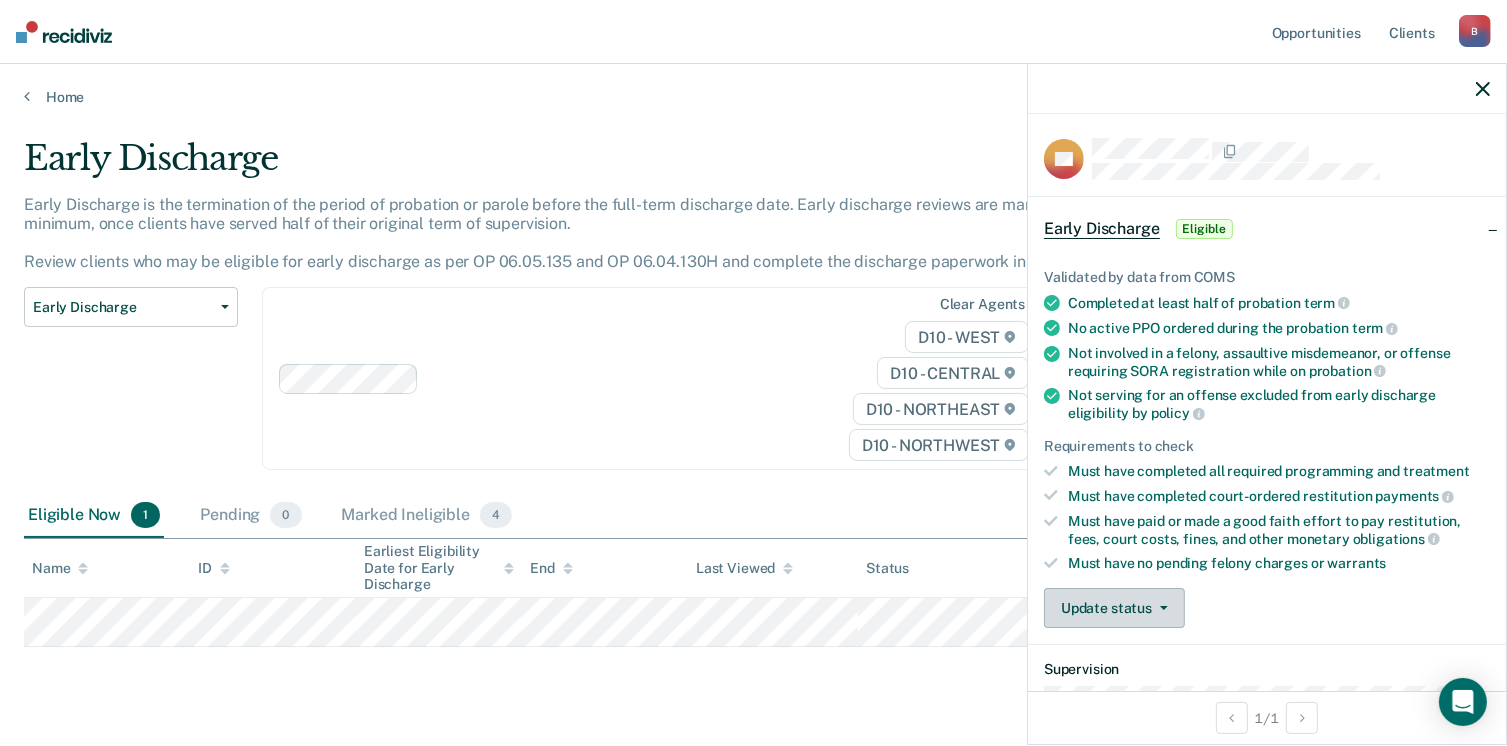click on "Update status" at bounding box center [1114, 608] 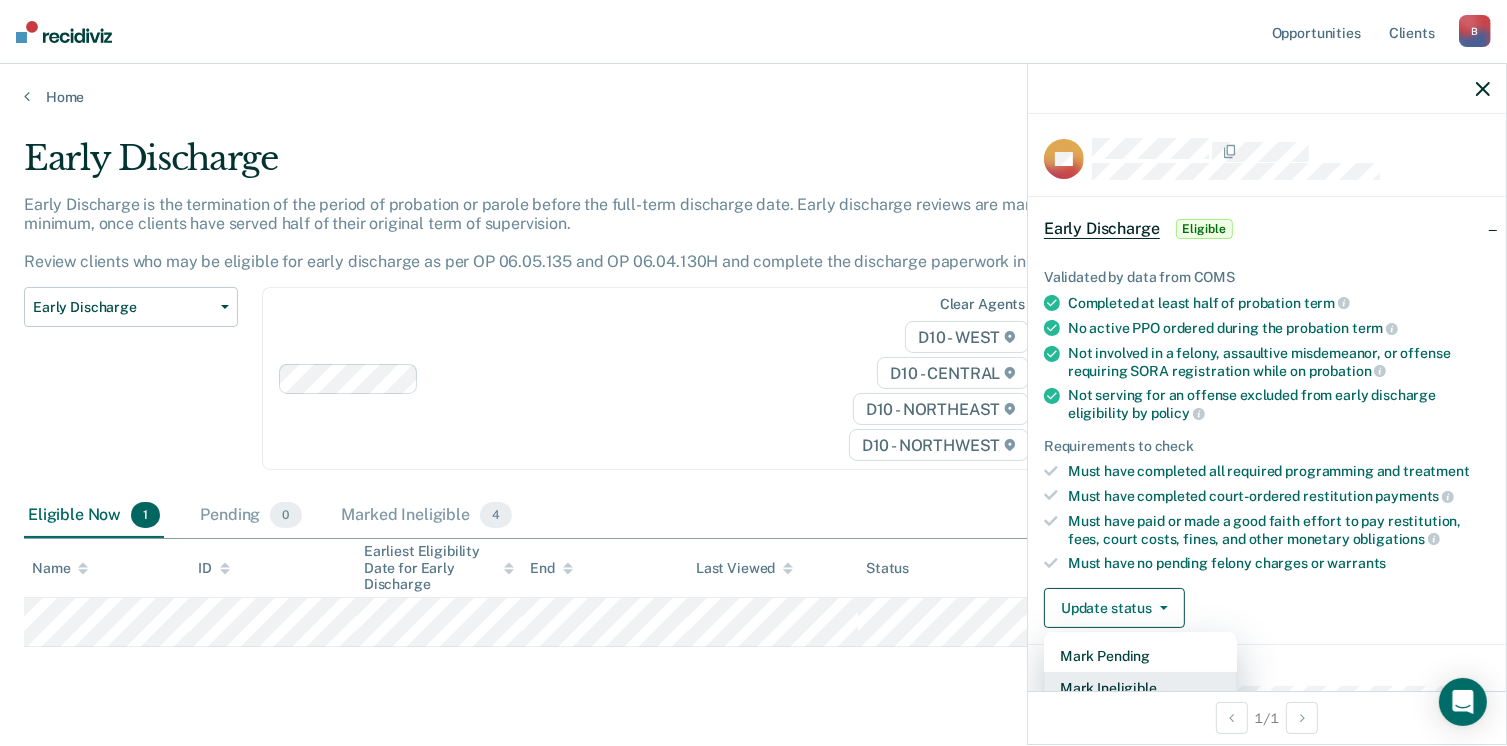 scroll, scrollTop: 5, scrollLeft: 0, axis: vertical 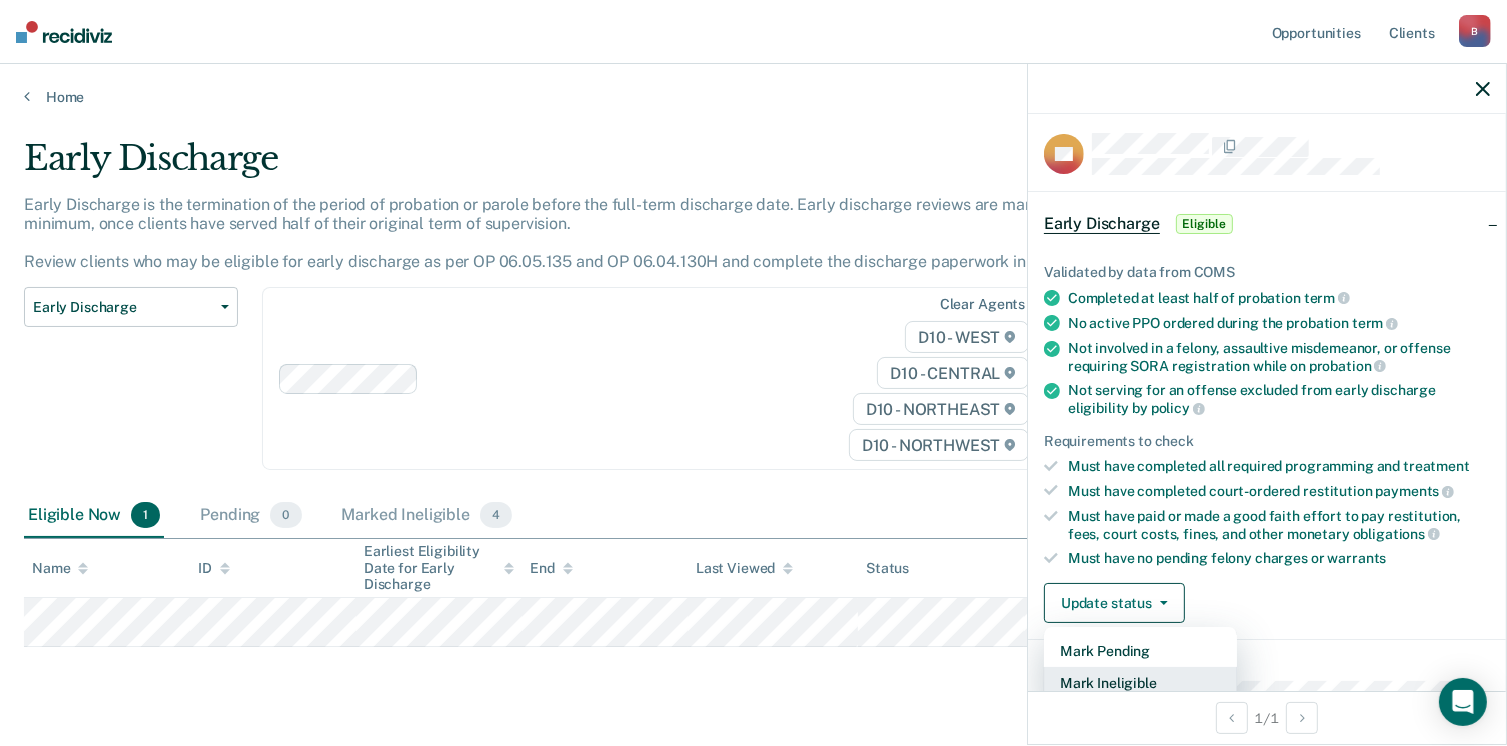 click on "Mark Ineligible" at bounding box center [1140, 683] 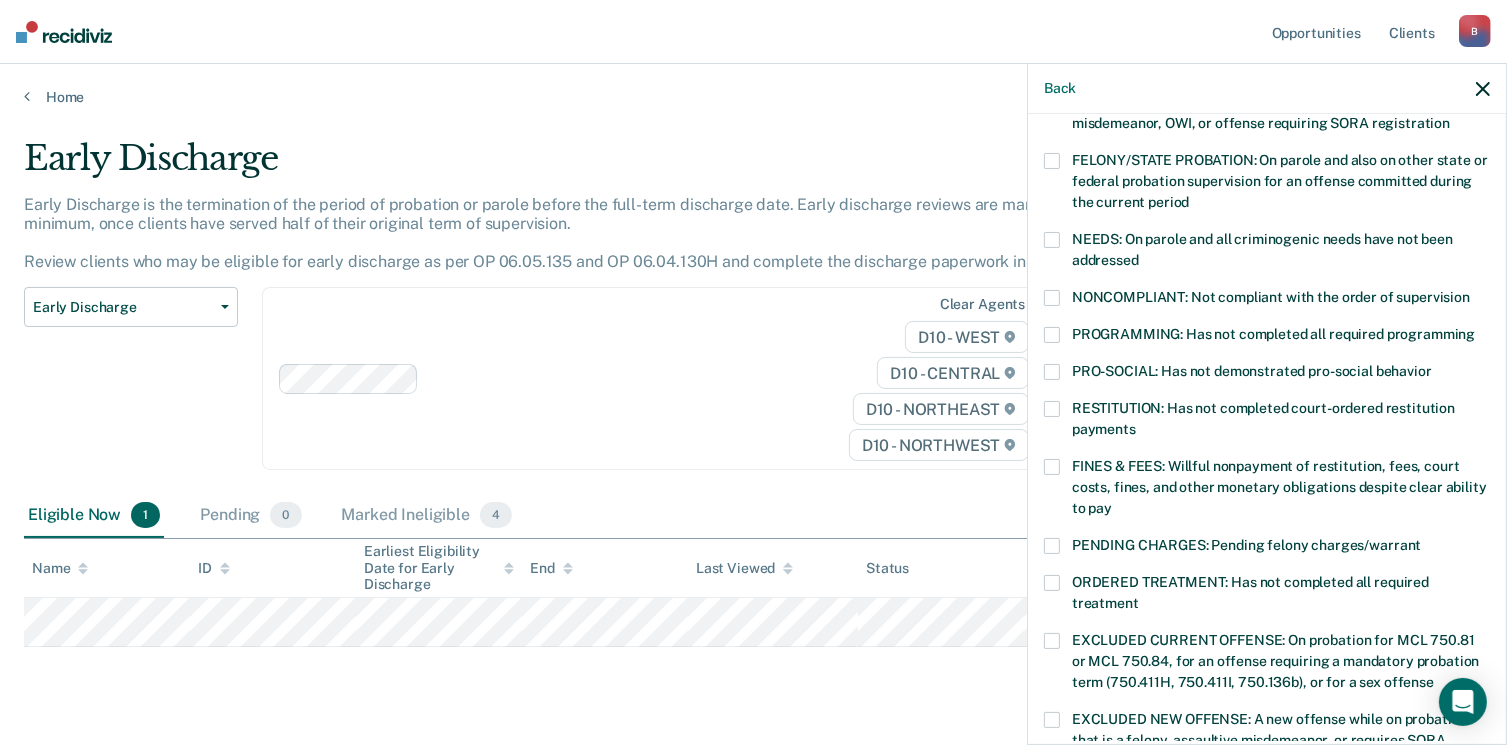 scroll, scrollTop: 244, scrollLeft: 0, axis: vertical 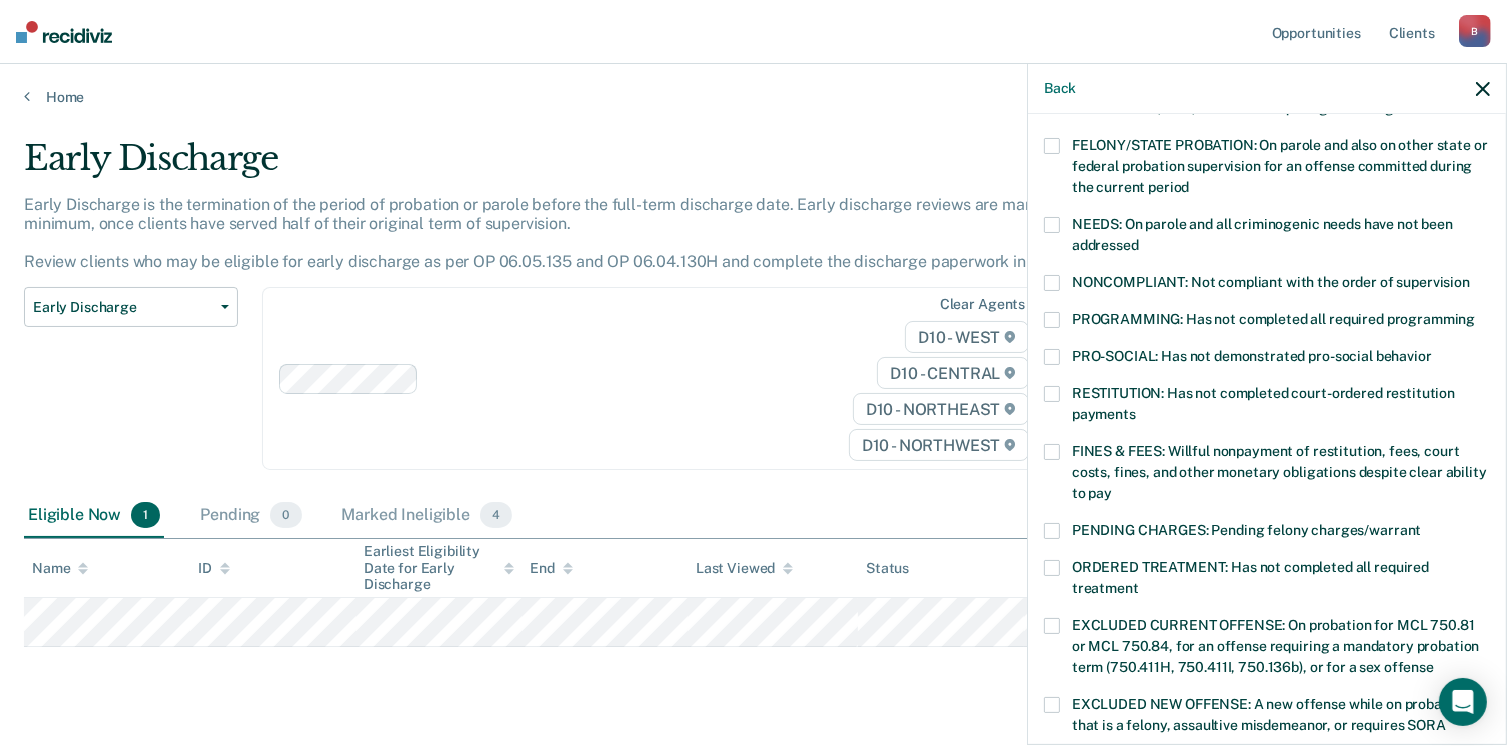 click at bounding box center (1052, 320) 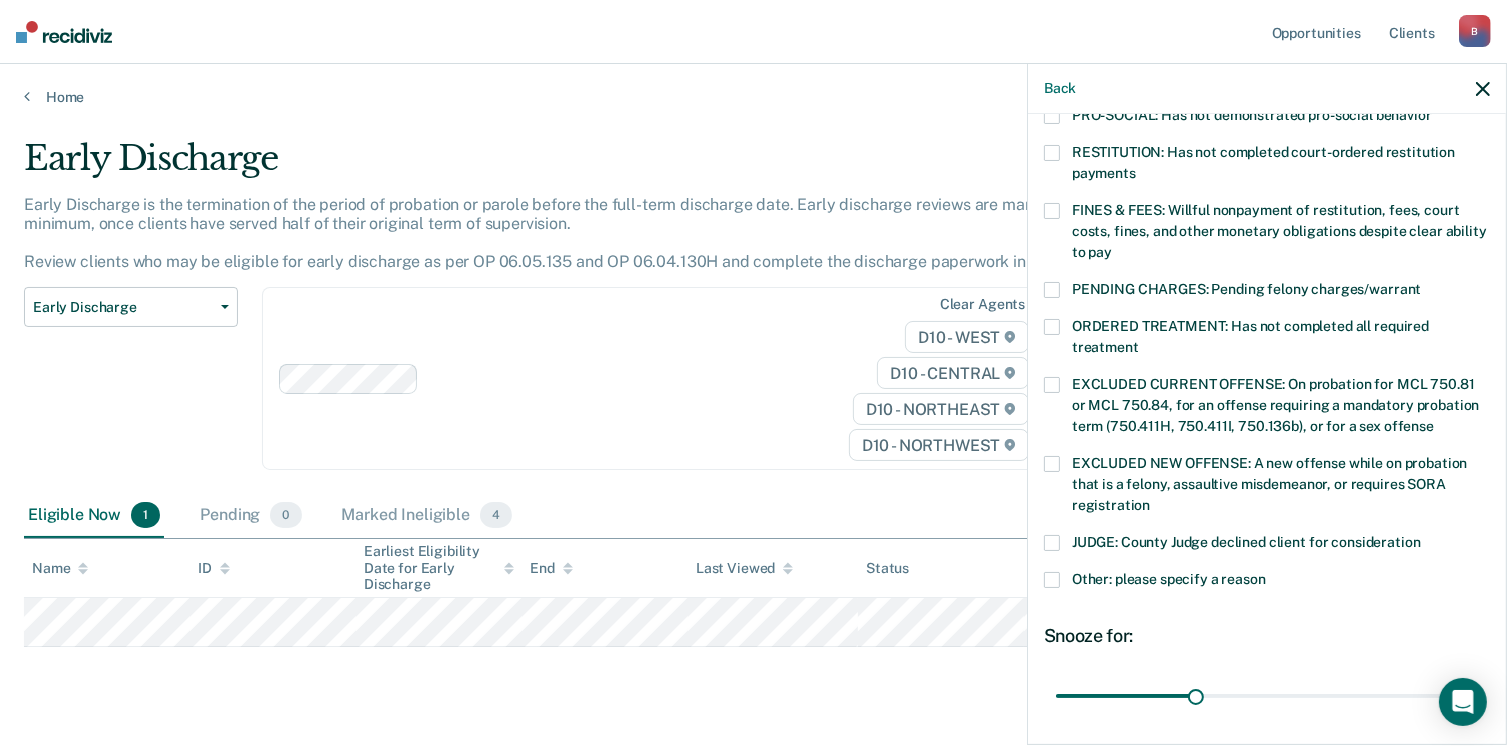scroll, scrollTop: 497, scrollLeft: 0, axis: vertical 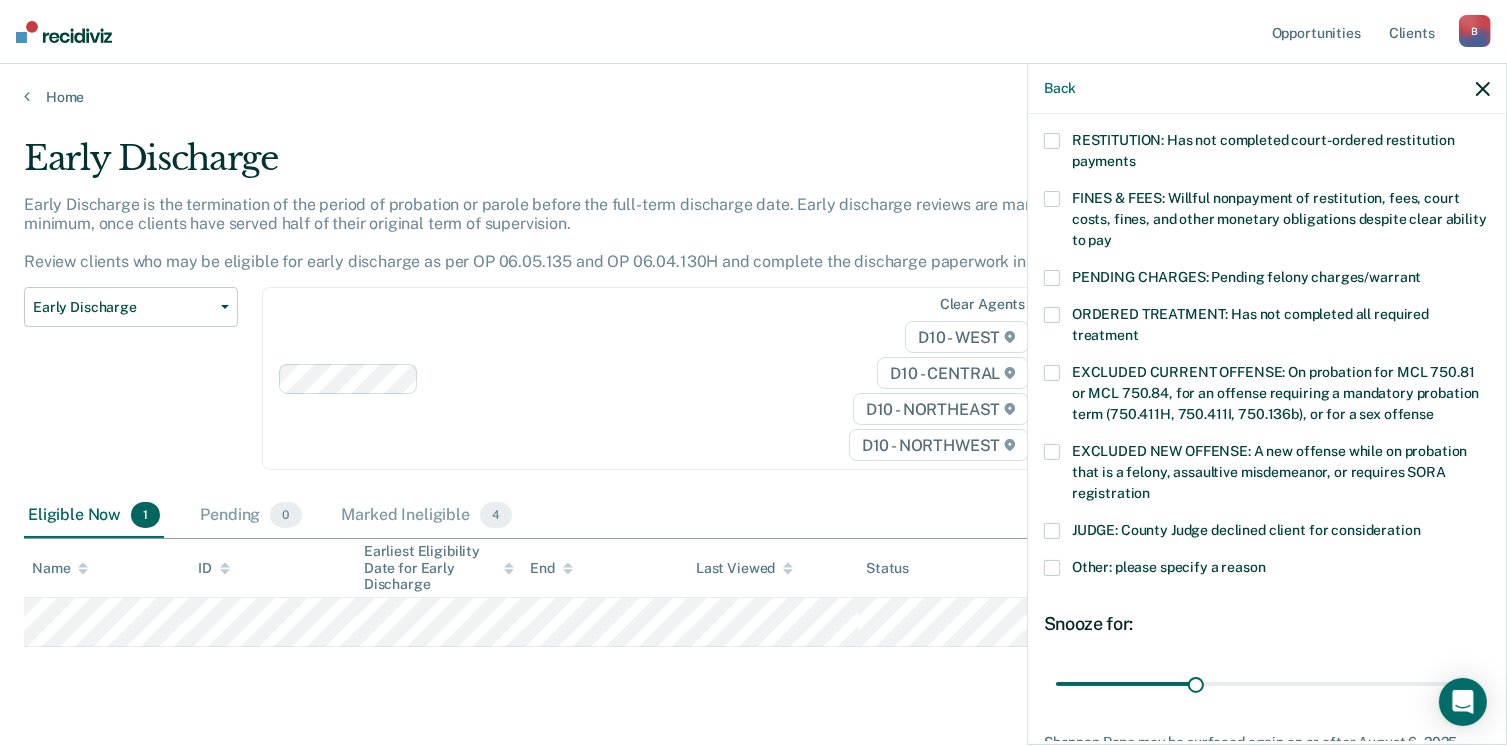 click at bounding box center (1052, 568) 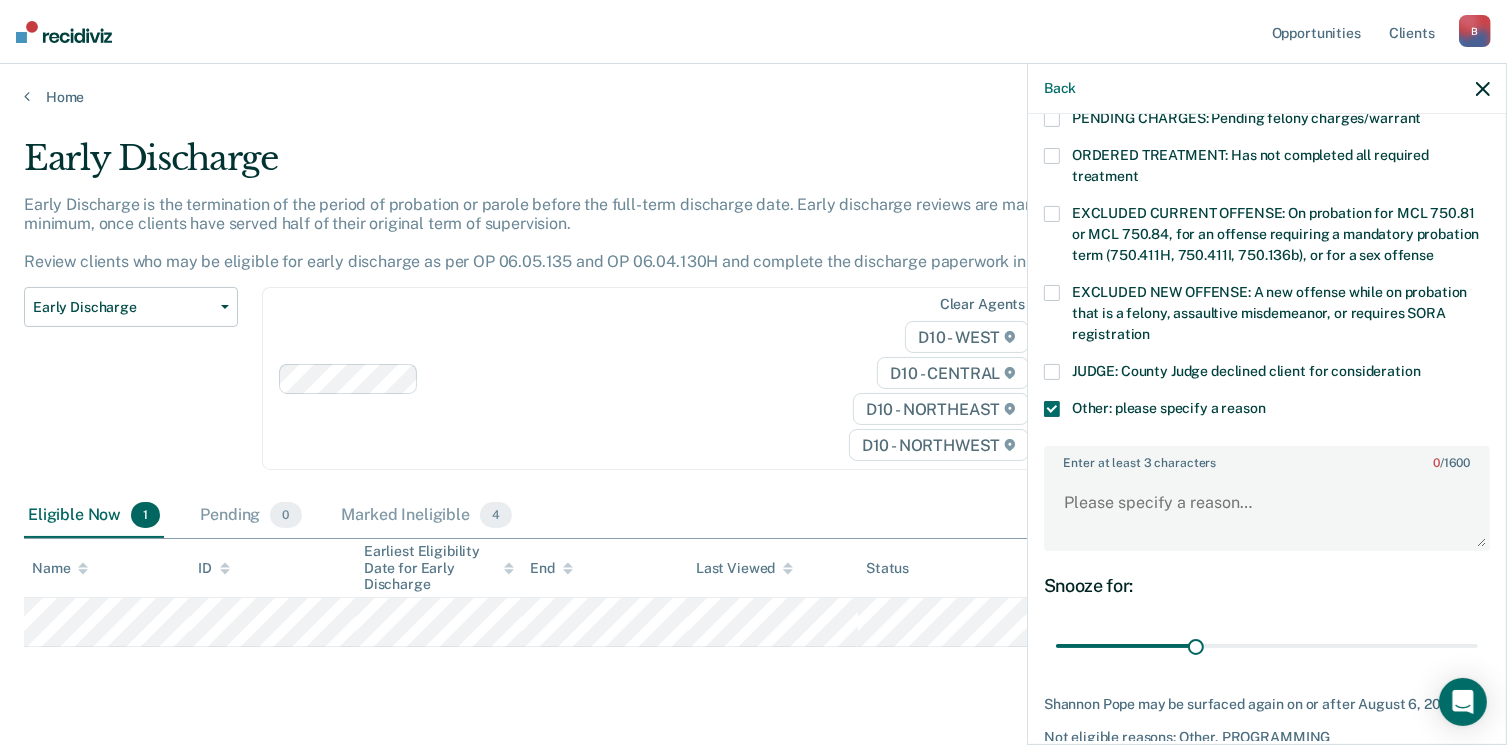 scroll, scrollTop: 657, scrollLeft: 0, axis: vertical 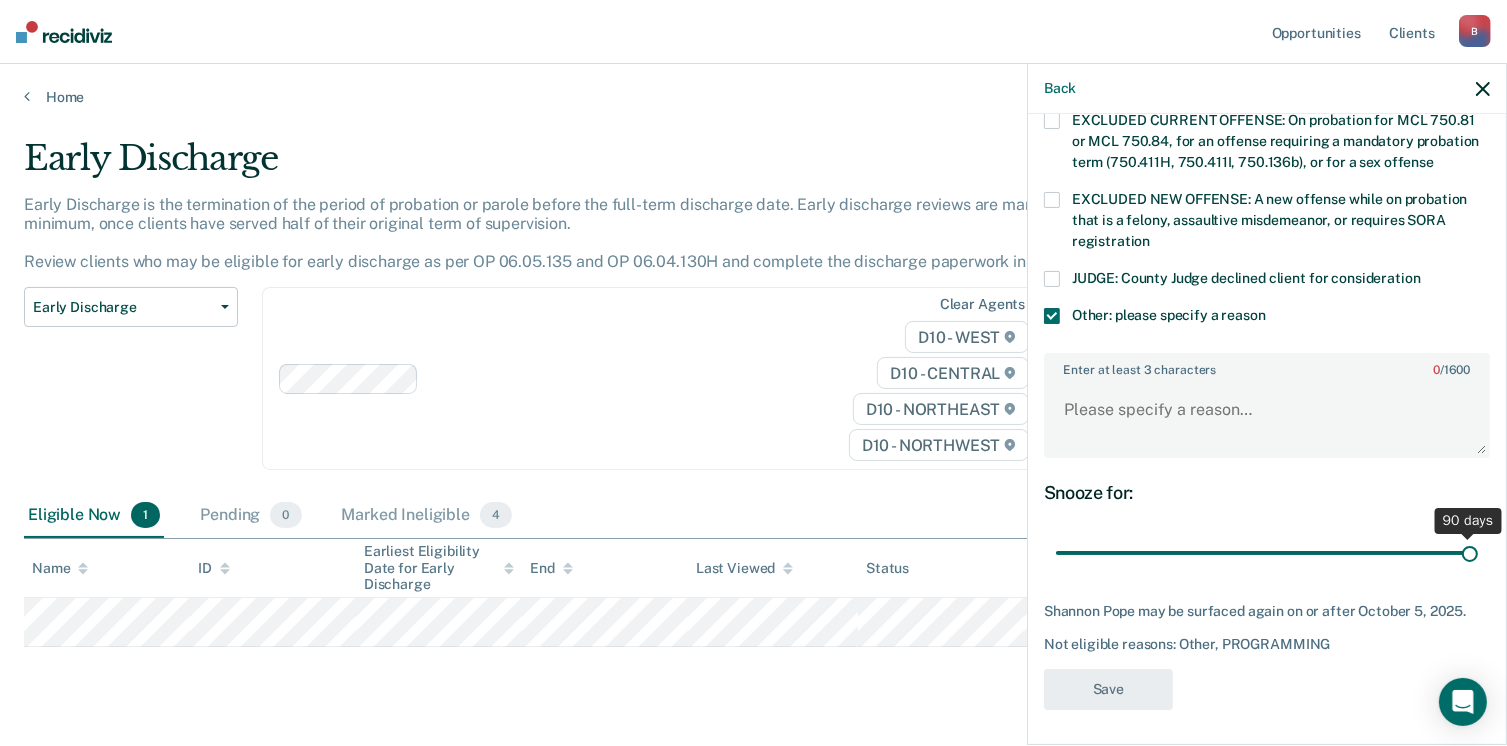 drag, startPoint x: 1188, startPoint y: 551, endPoint x: 1511, endPoint y: 550, distance: 323.00156 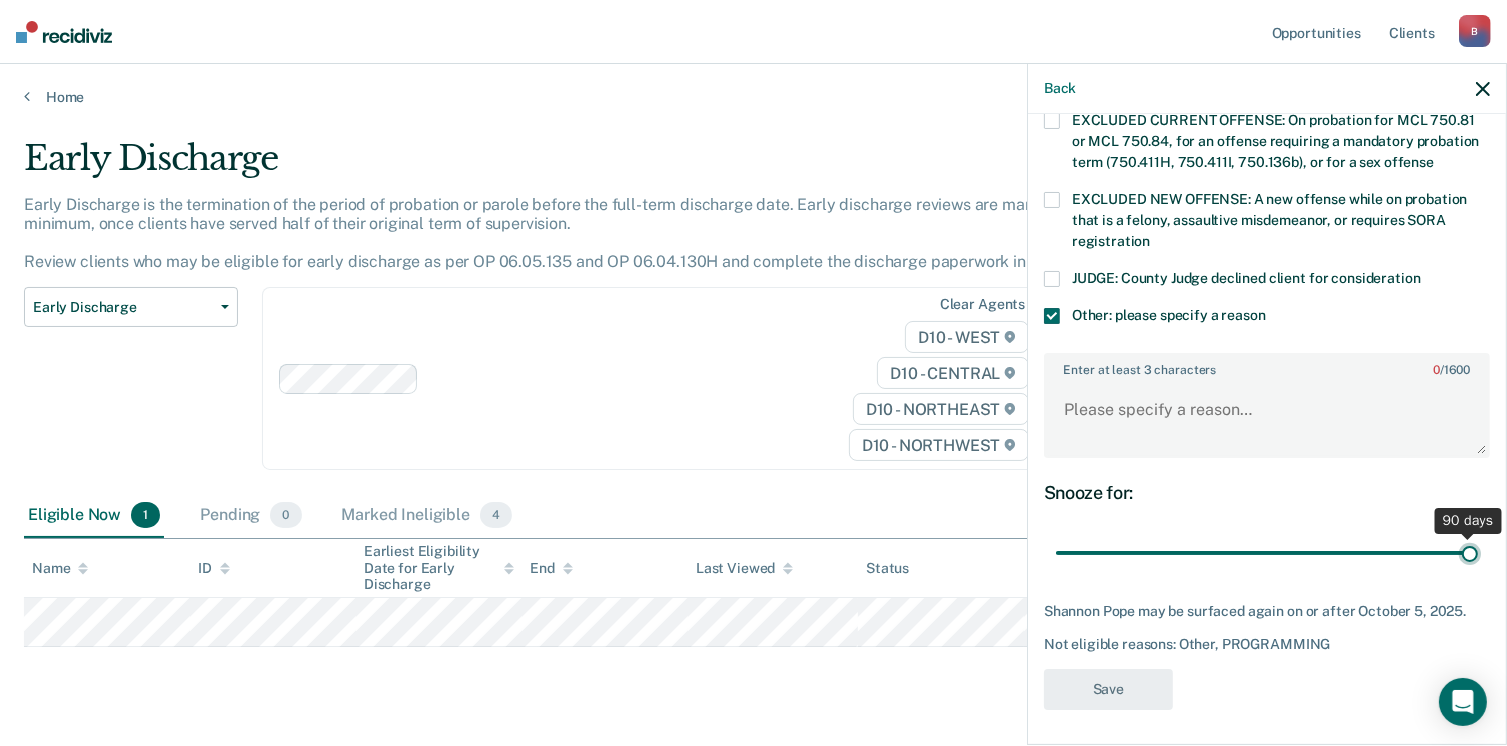 type on "90" 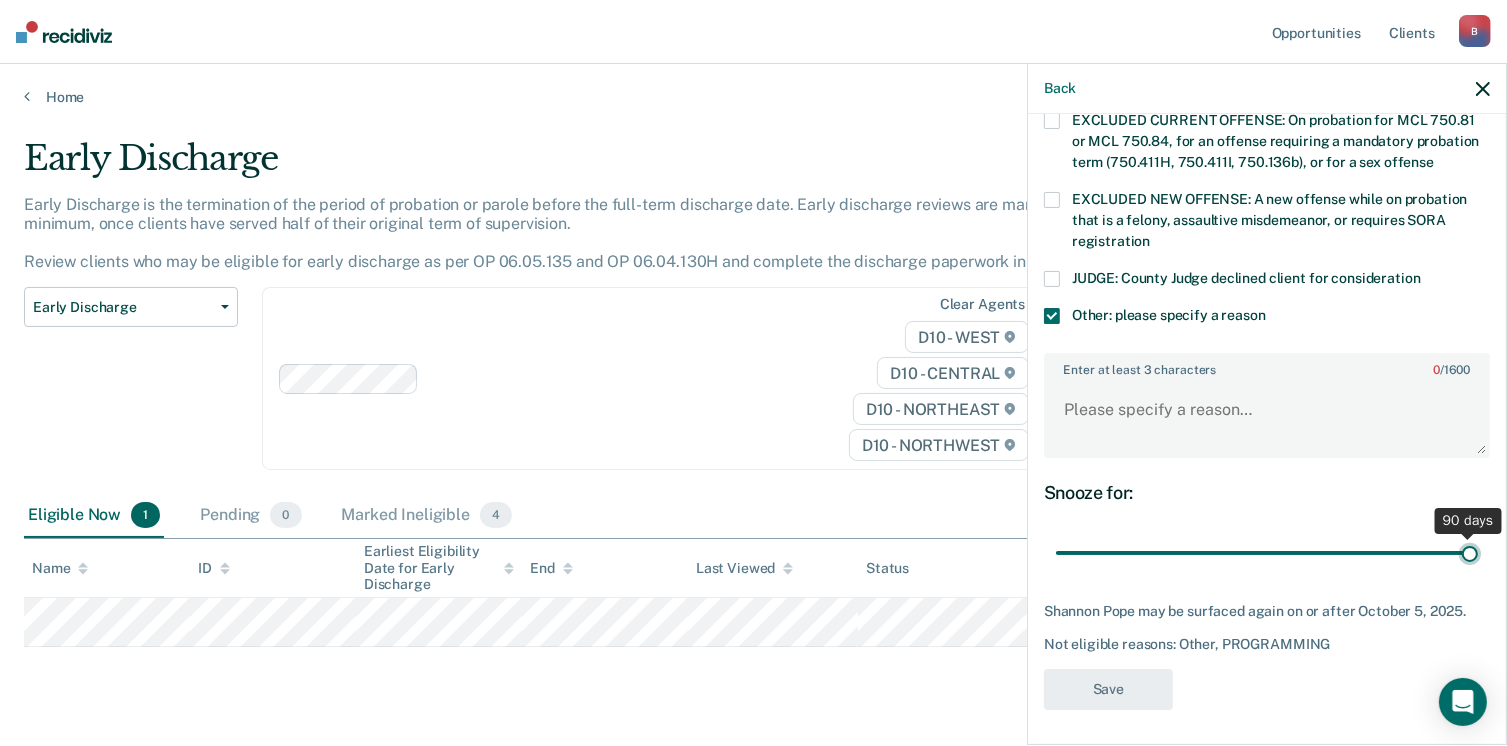 click at bounding box center [1267, 553] 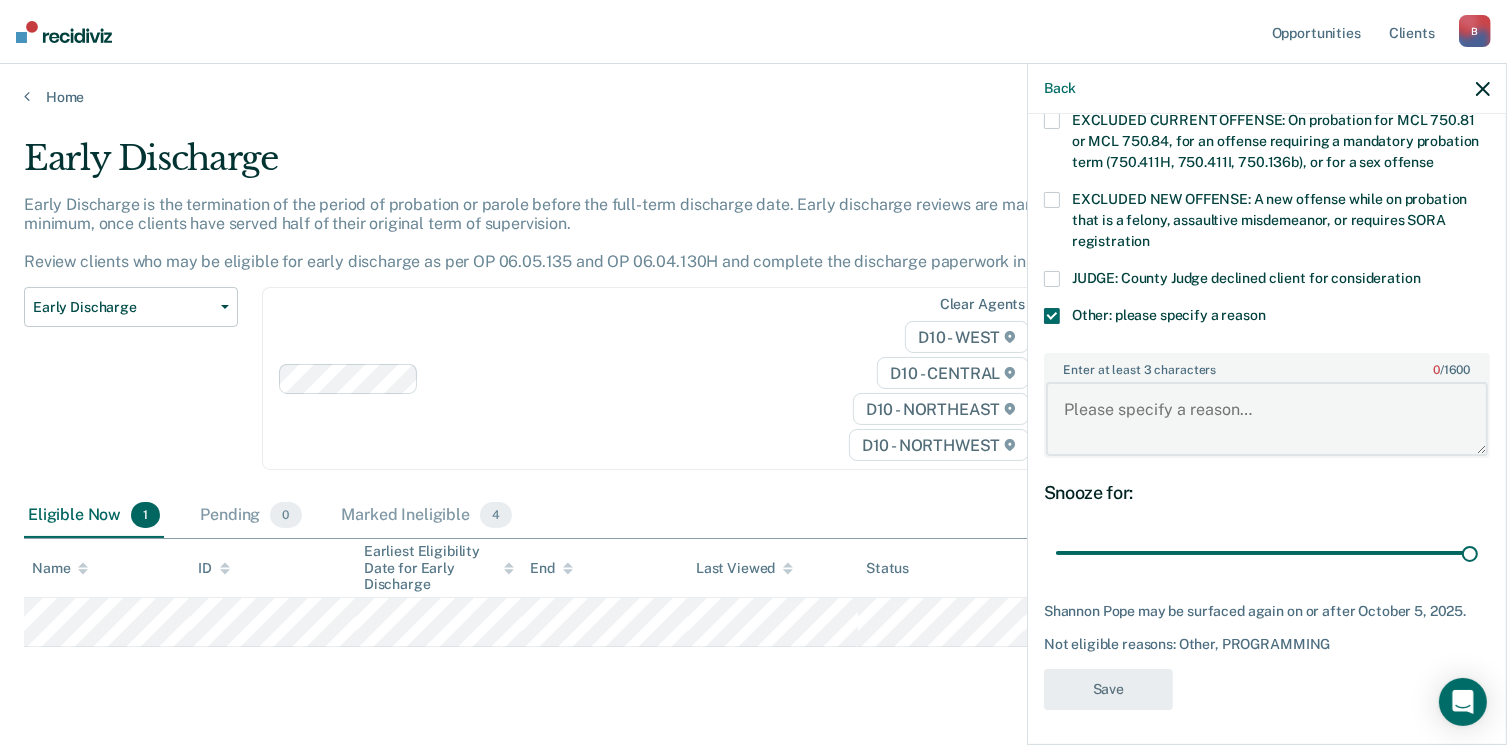 click on "Enter at least 3 characters 0  /  1600" at bounding box center [1267, 419] 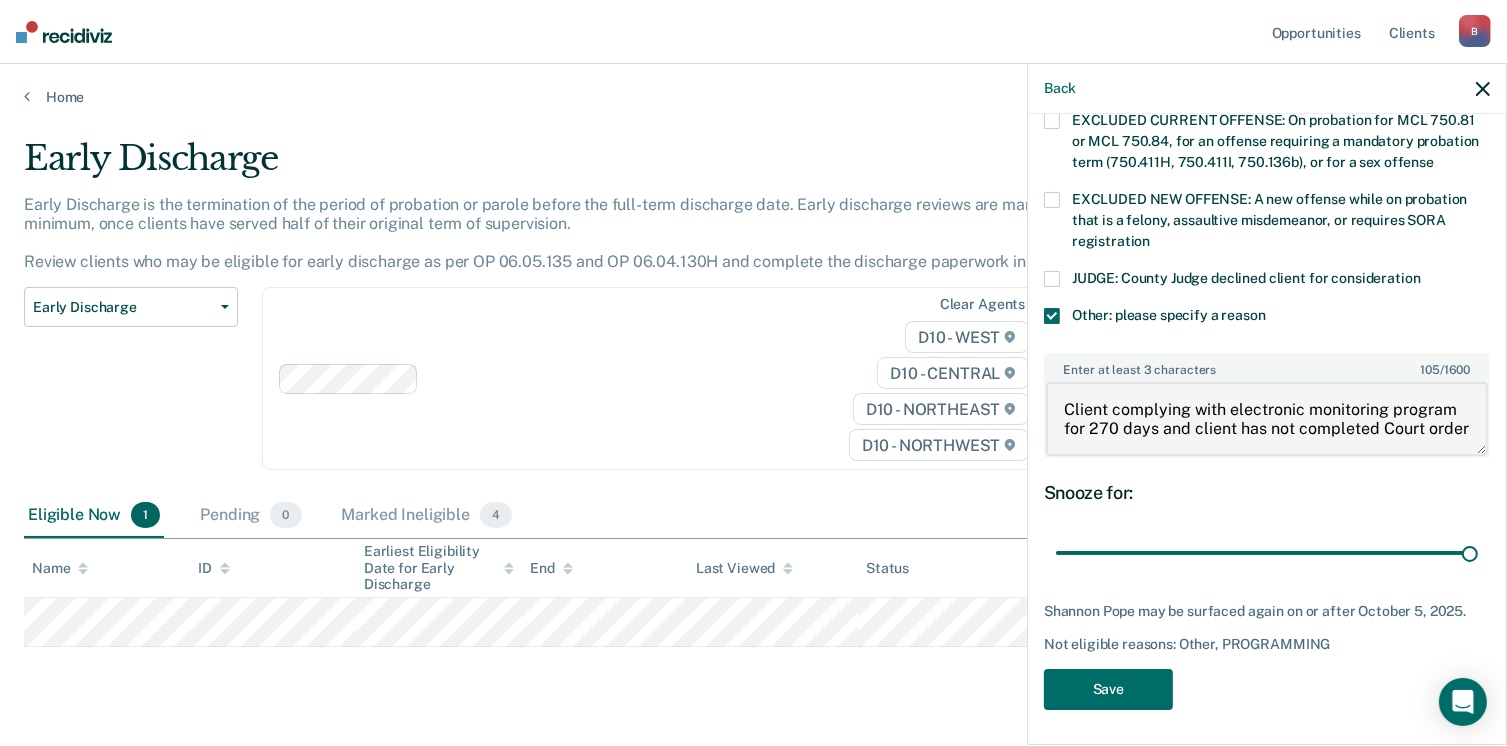 scroll, scrollTop: 3, scrollLeft: 0, axis: vertical 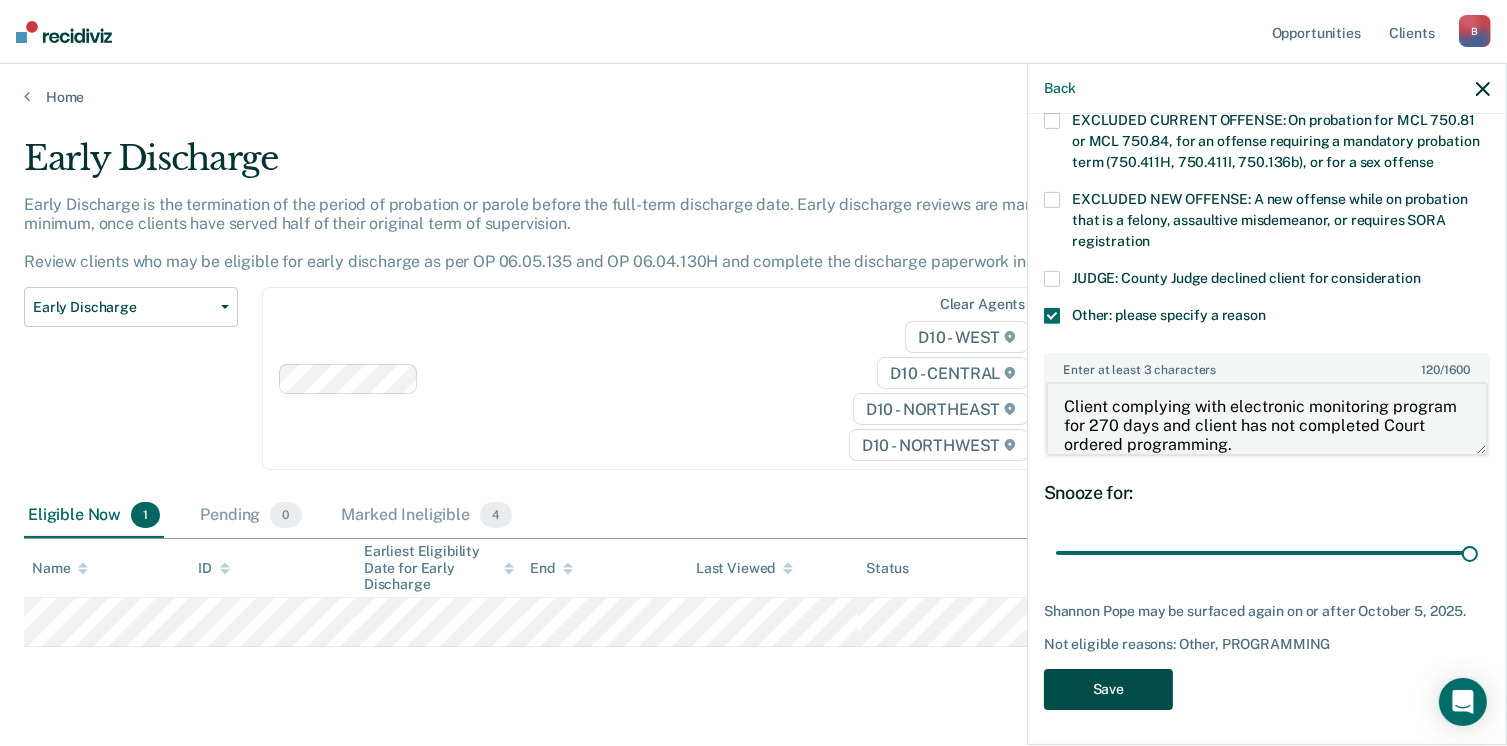 type on "Client complying with electronic monitoring program for 270 days and client has not completed Court ordered programming." 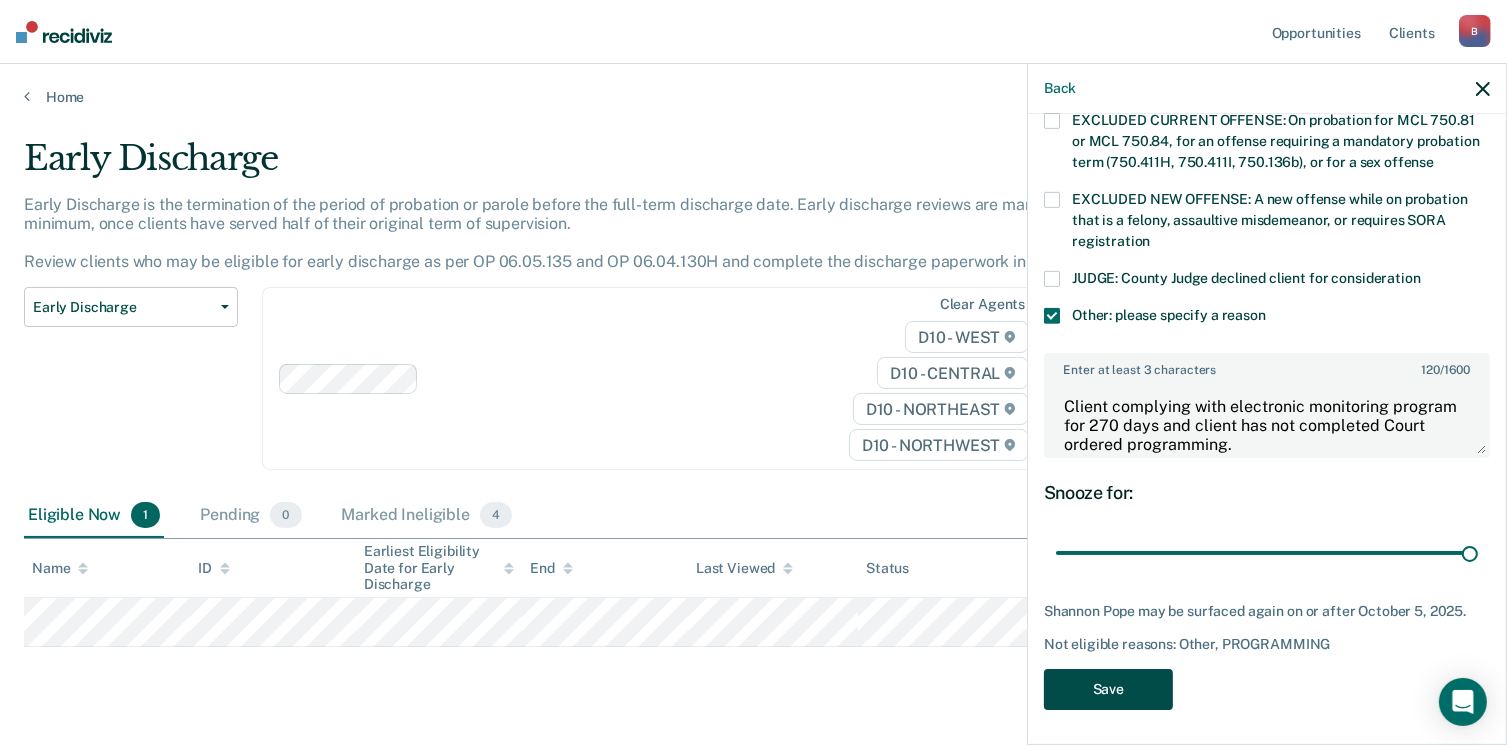 click on "Save" at bounding box center [1108, 689] 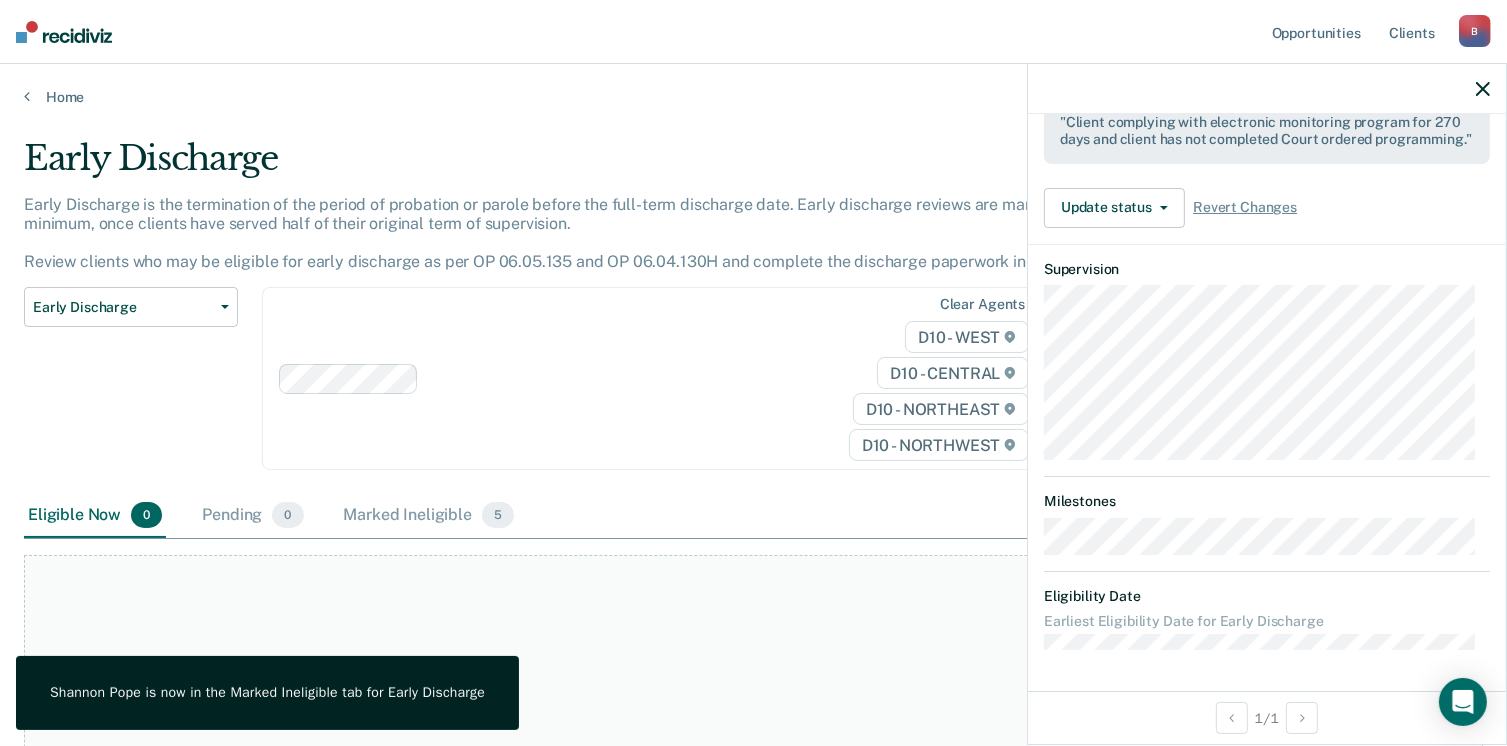 scroll, scrollTop: 606, scrollLeft: 0, axis: vertical 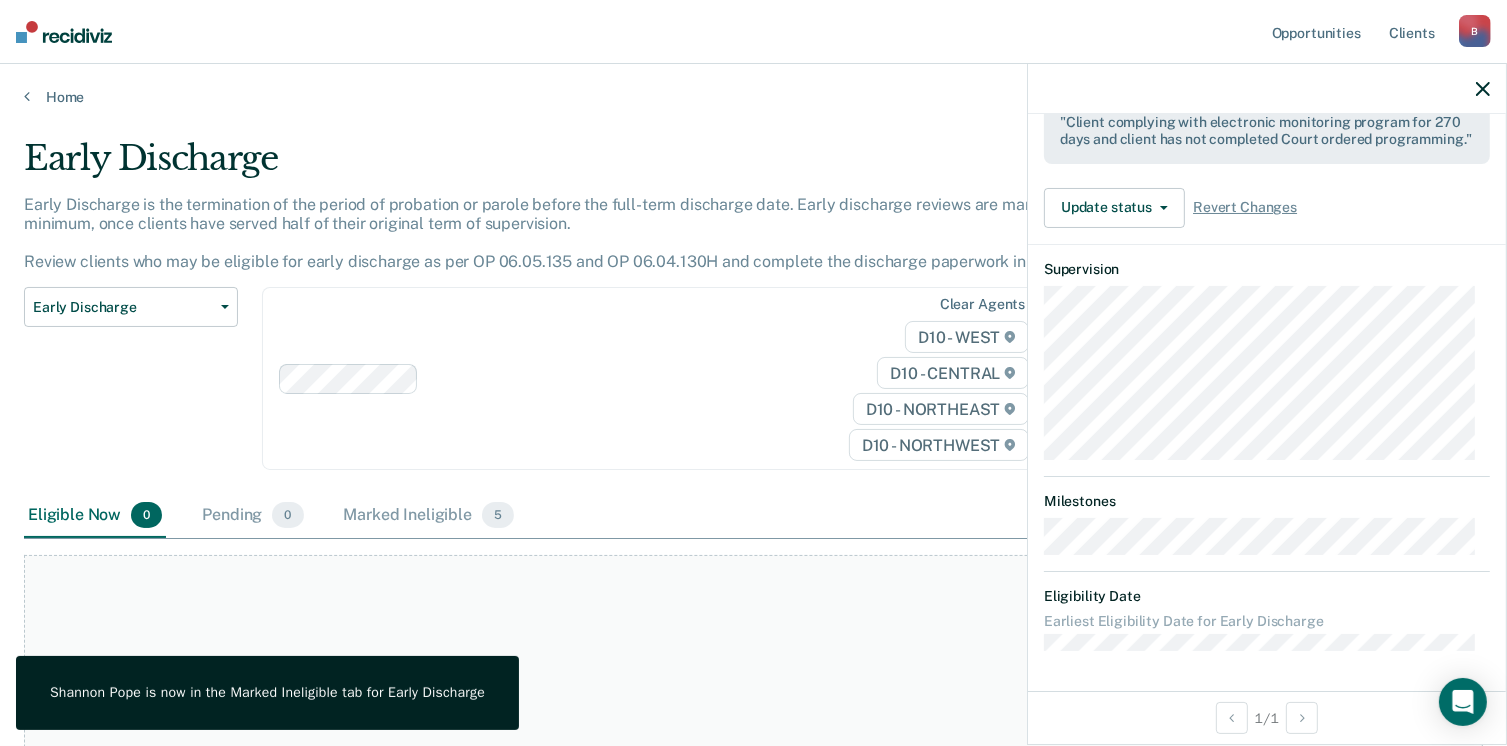 click at bounding box center (1267, 89) 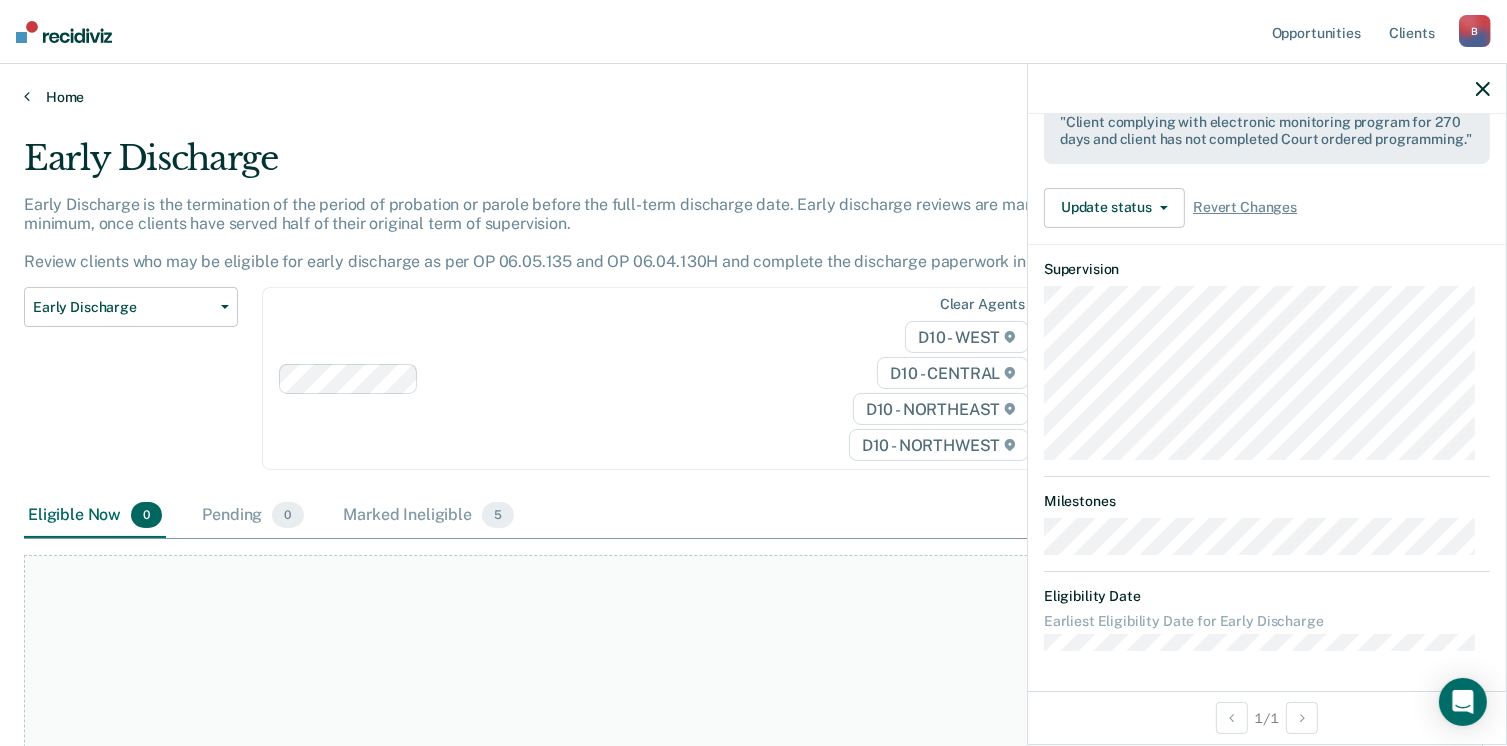 click at bounding box center [27, 96] 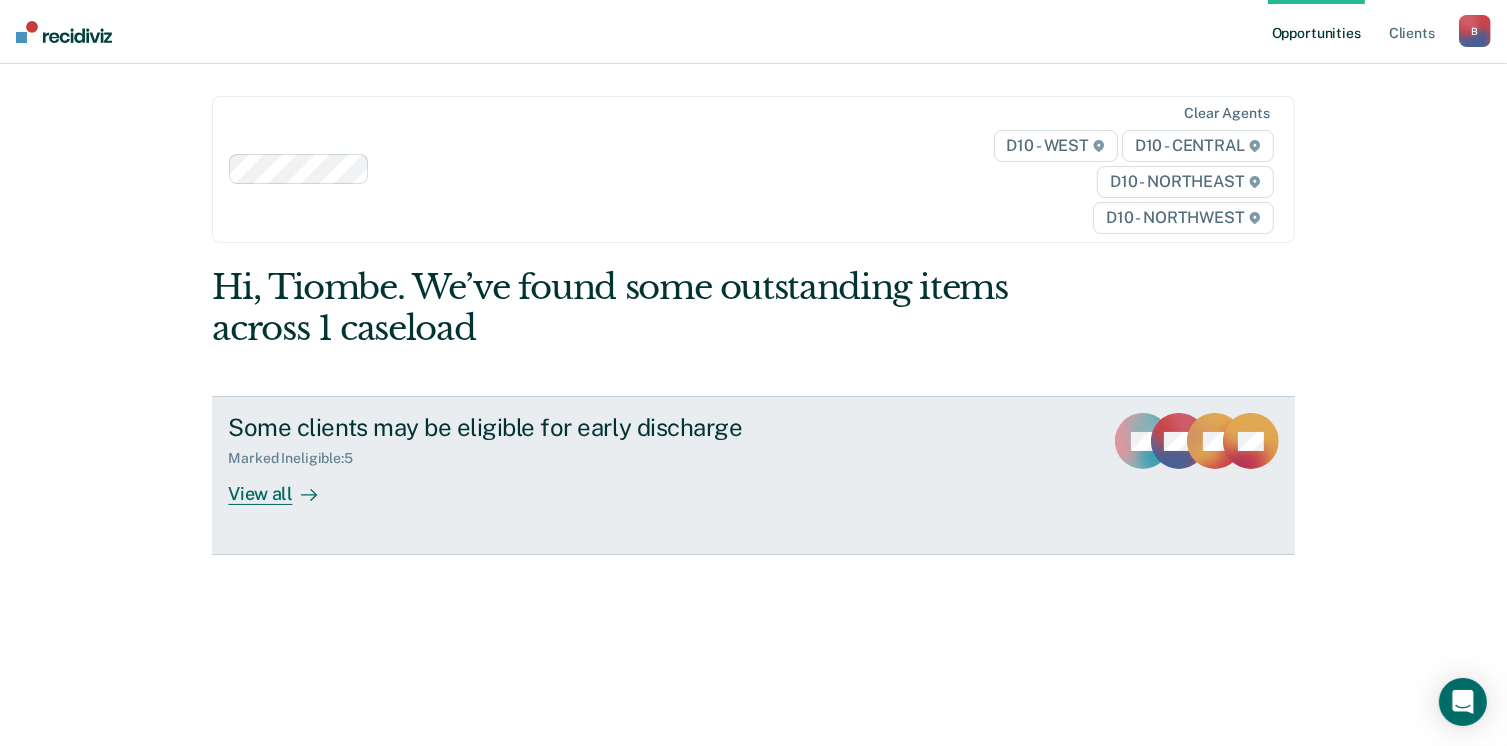click on "View all" at bounding box center (284, 486) 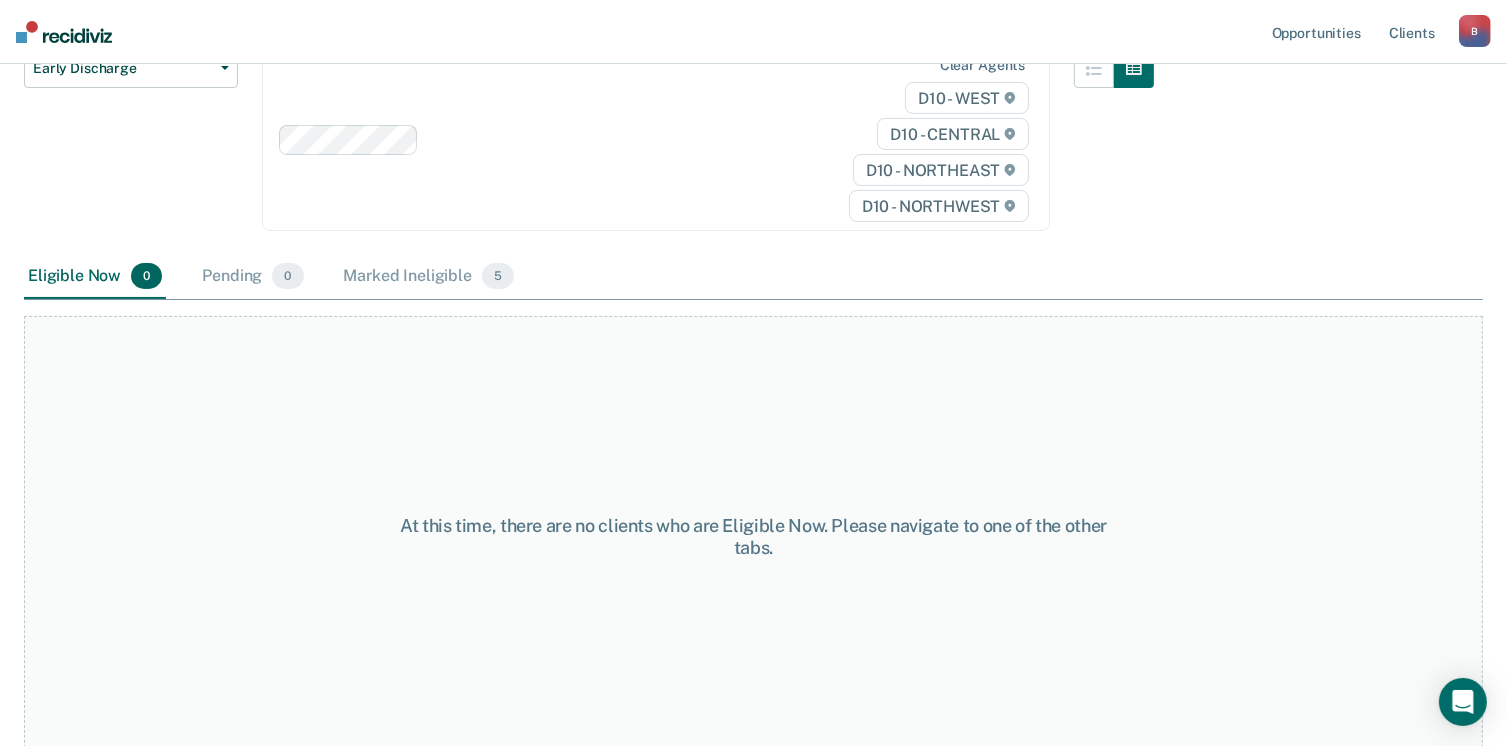 scroll, scrollTop: 240, scrollLeft: 0, axis: vertical 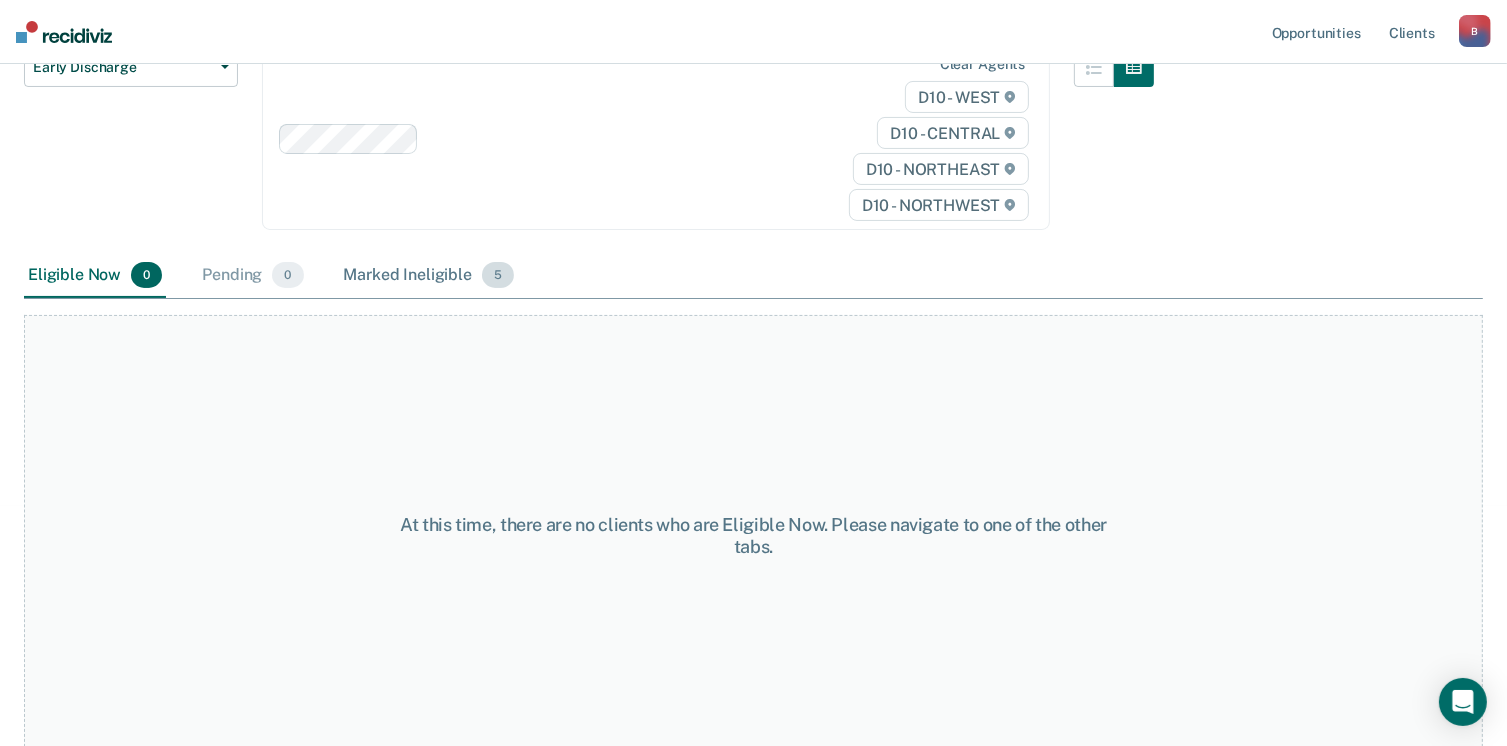 click on "Marked Ineligible 5" at bounding box center [429, 276] 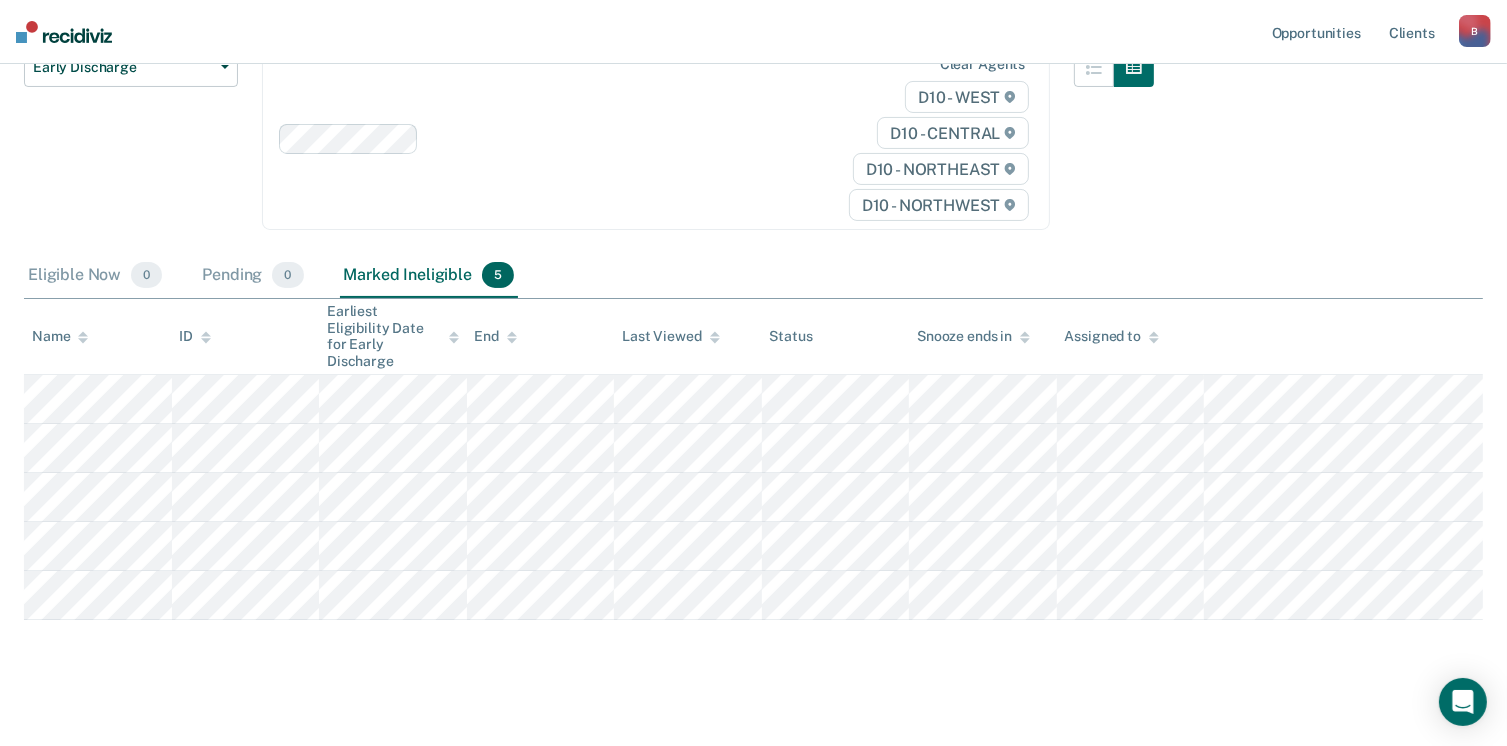 scroll, scrollTop: 238, scrollLeft: 0, axis: vertical 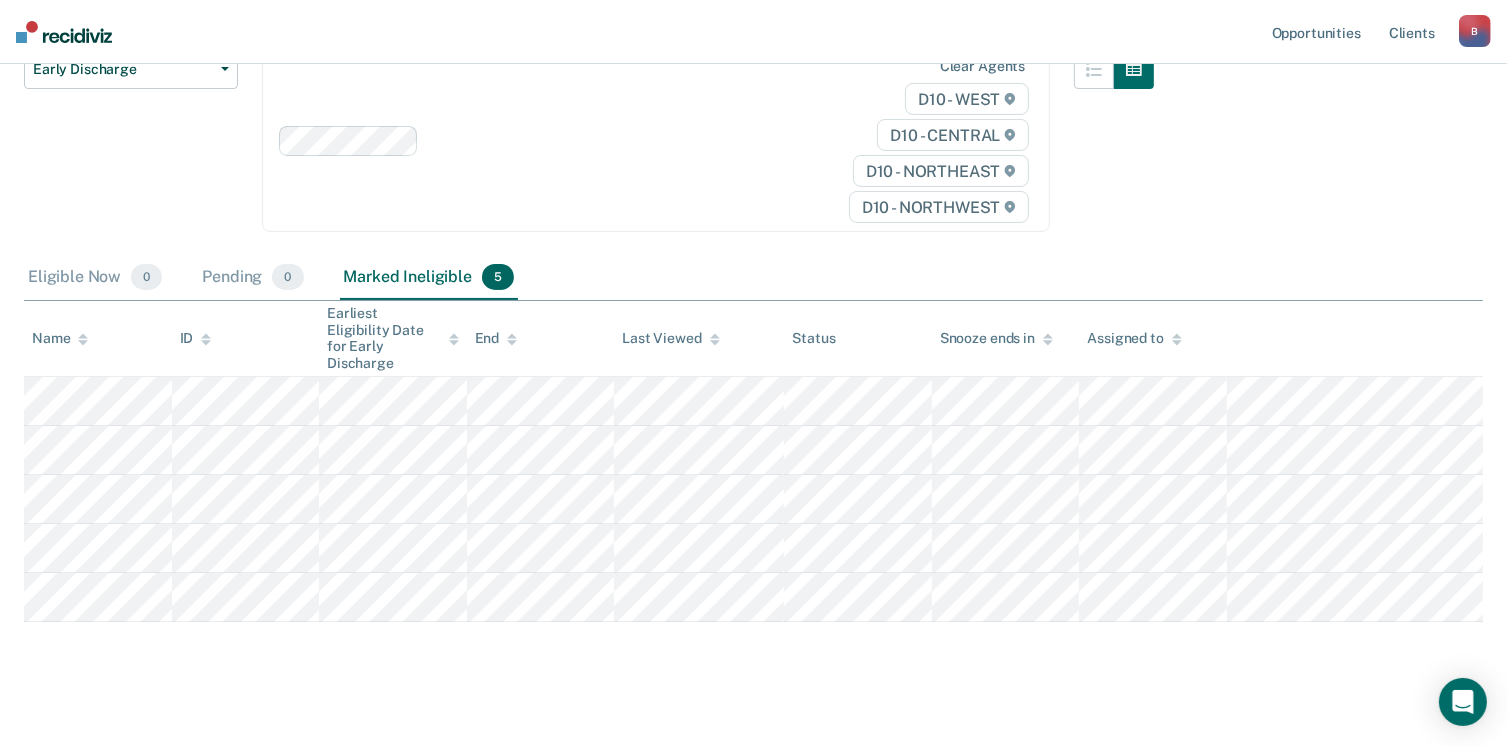 click on "B" at bounding box center (1475, 31) 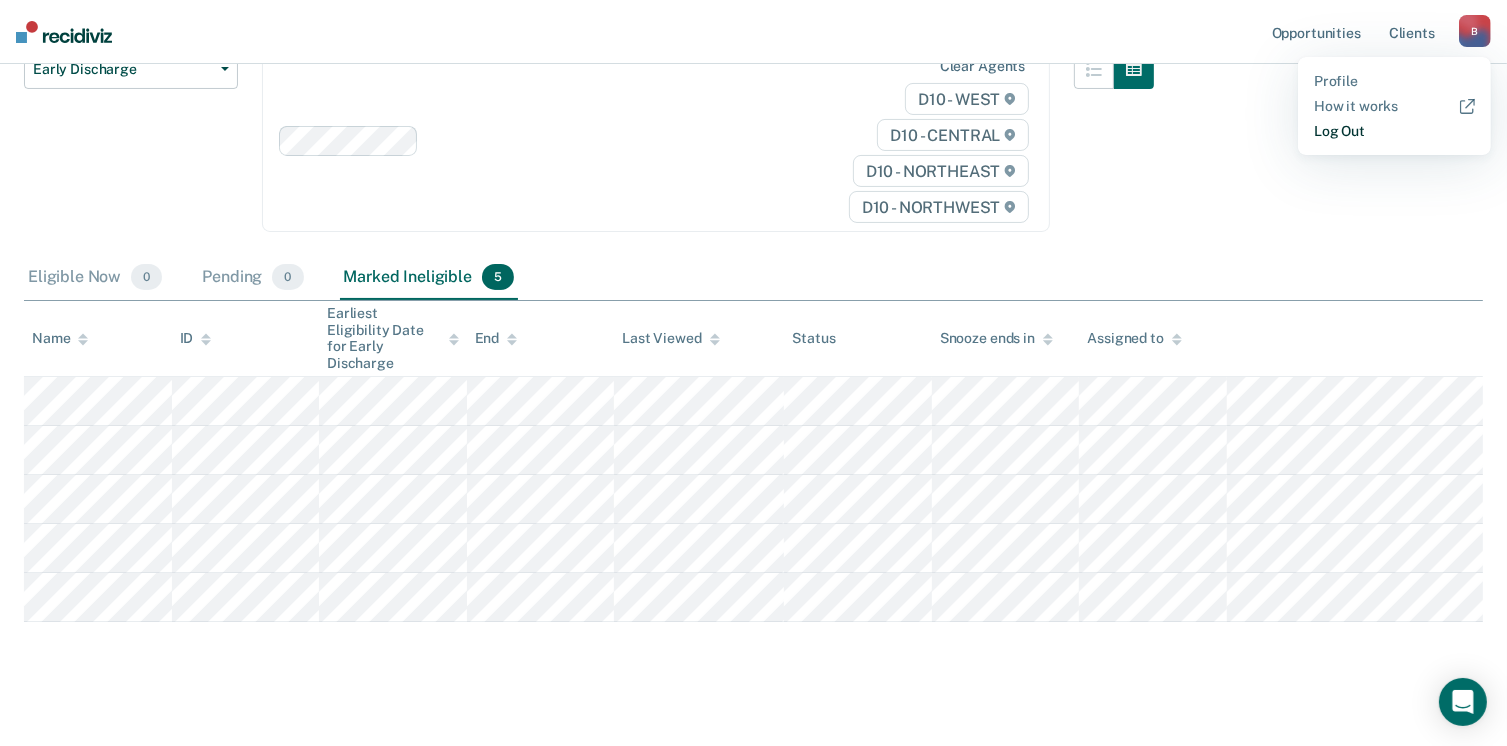 click on "Log Out" at bounding box center (1394, 131) 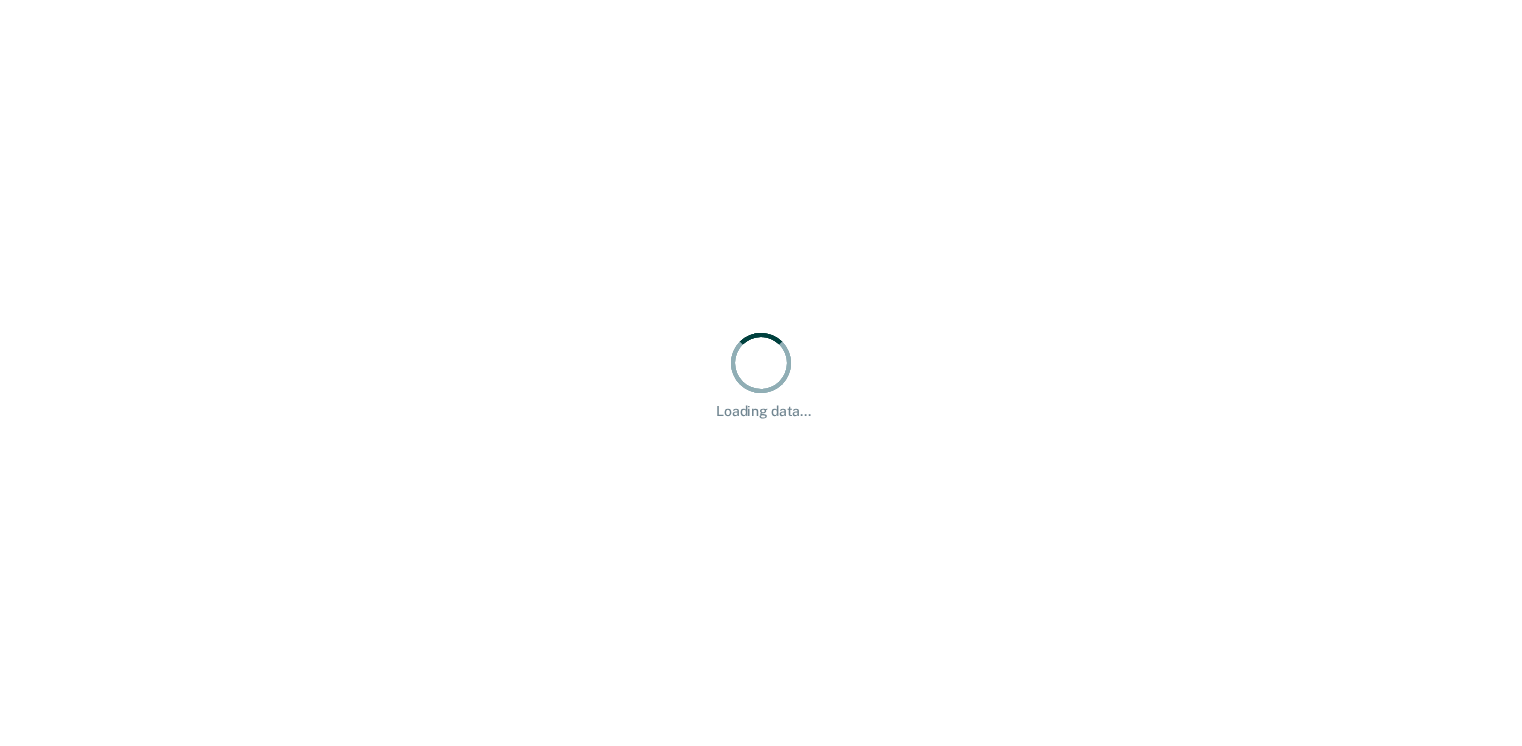 scroll, scrollTop: 0, scrollLeft: 0, axis: both 